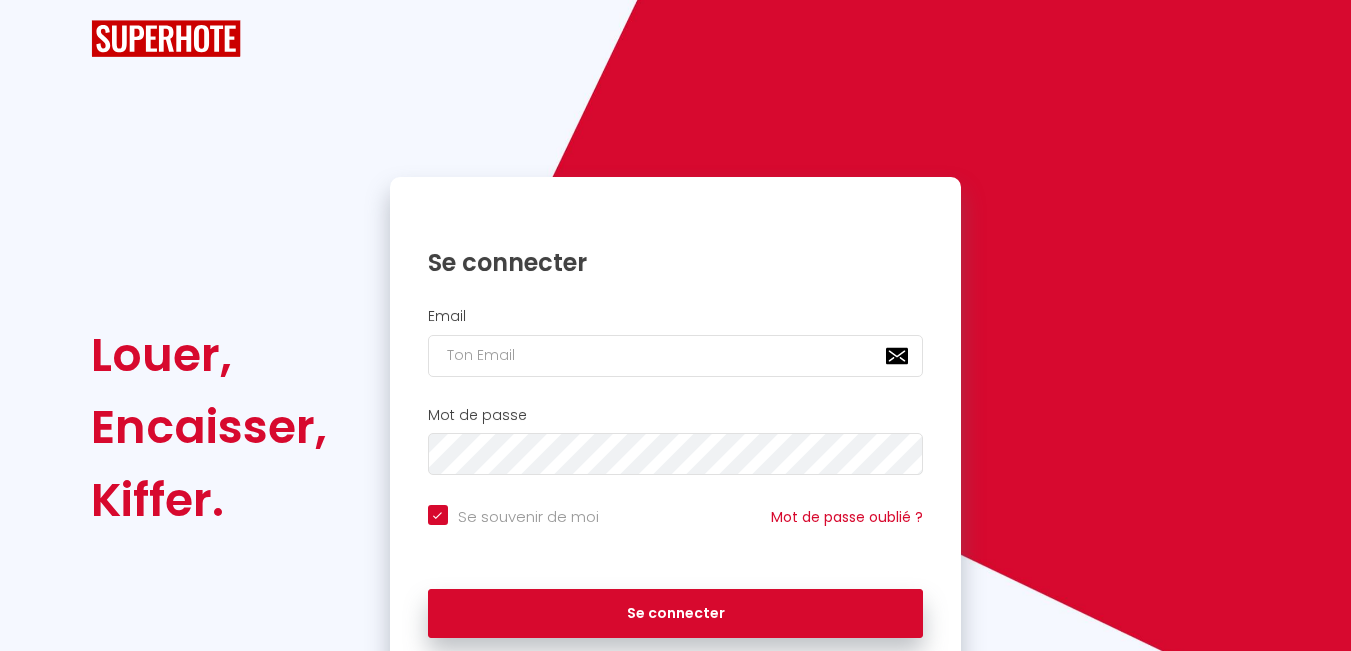 scroll, scrollTop: 0, scrollLeft: 0, axis: both 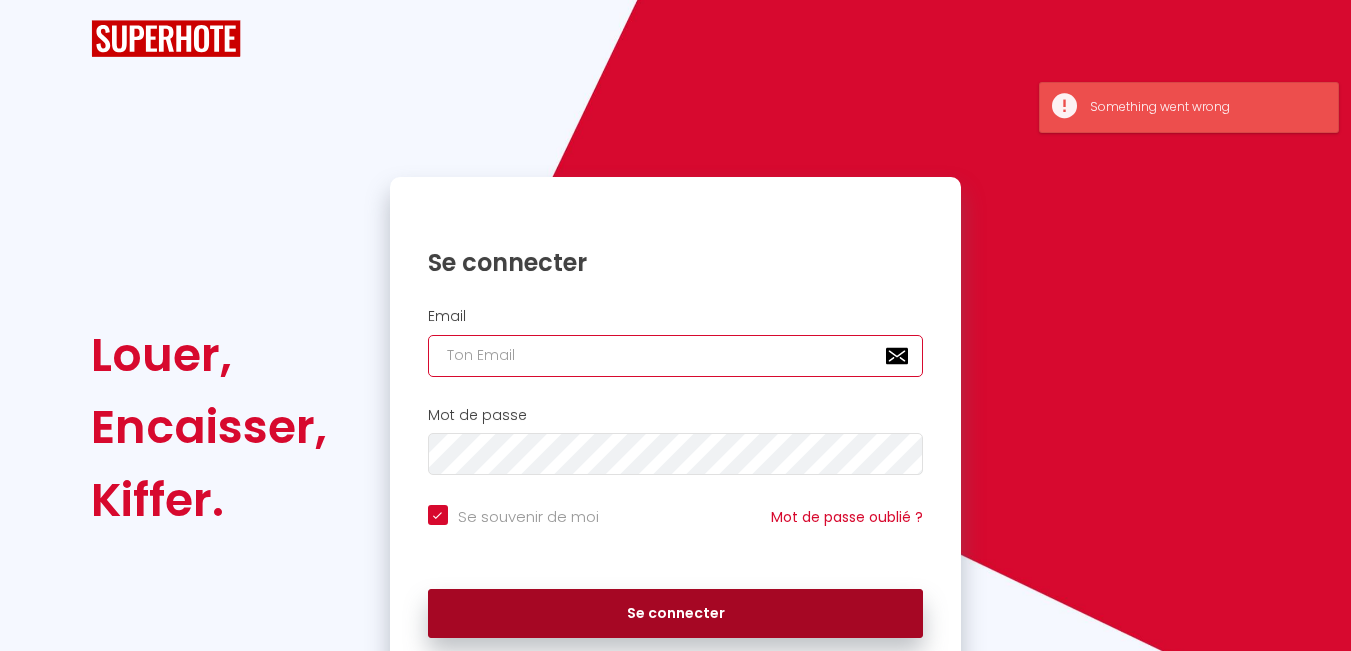 type on "[EMAIL_ADDRESS][DOMAIN_NAME]" 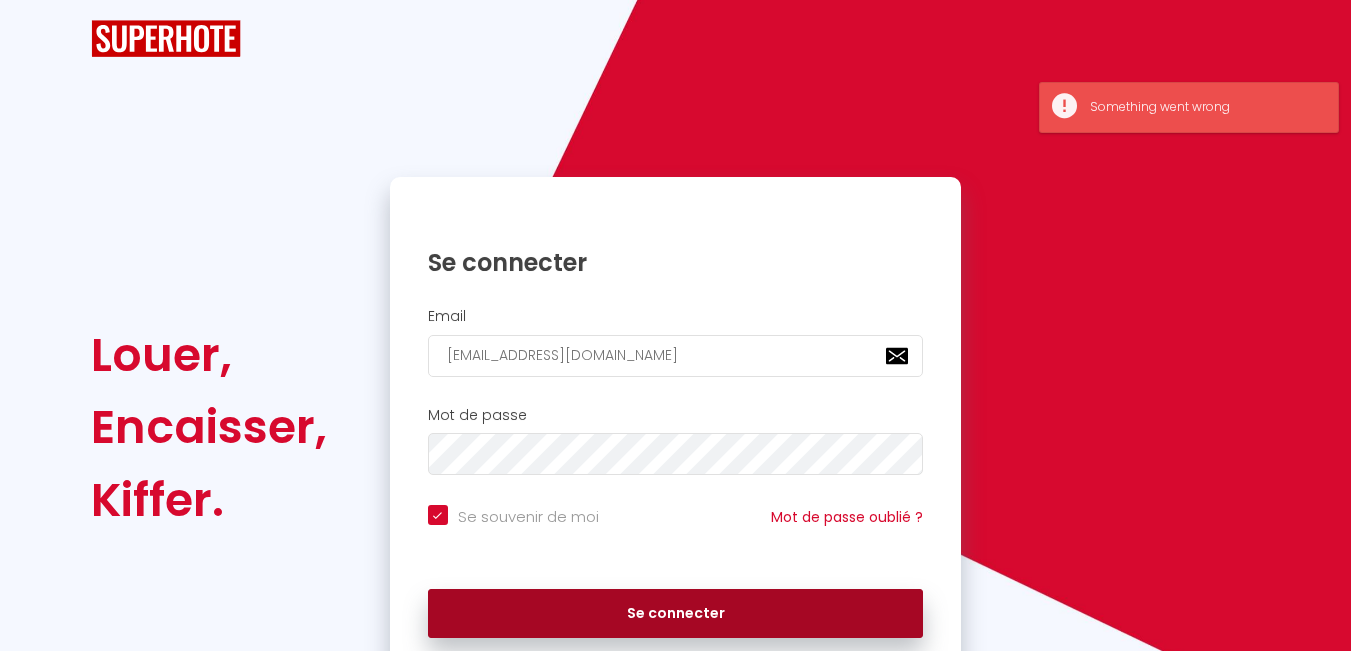 click on "Se connecter" at bounding box center (676, 614) 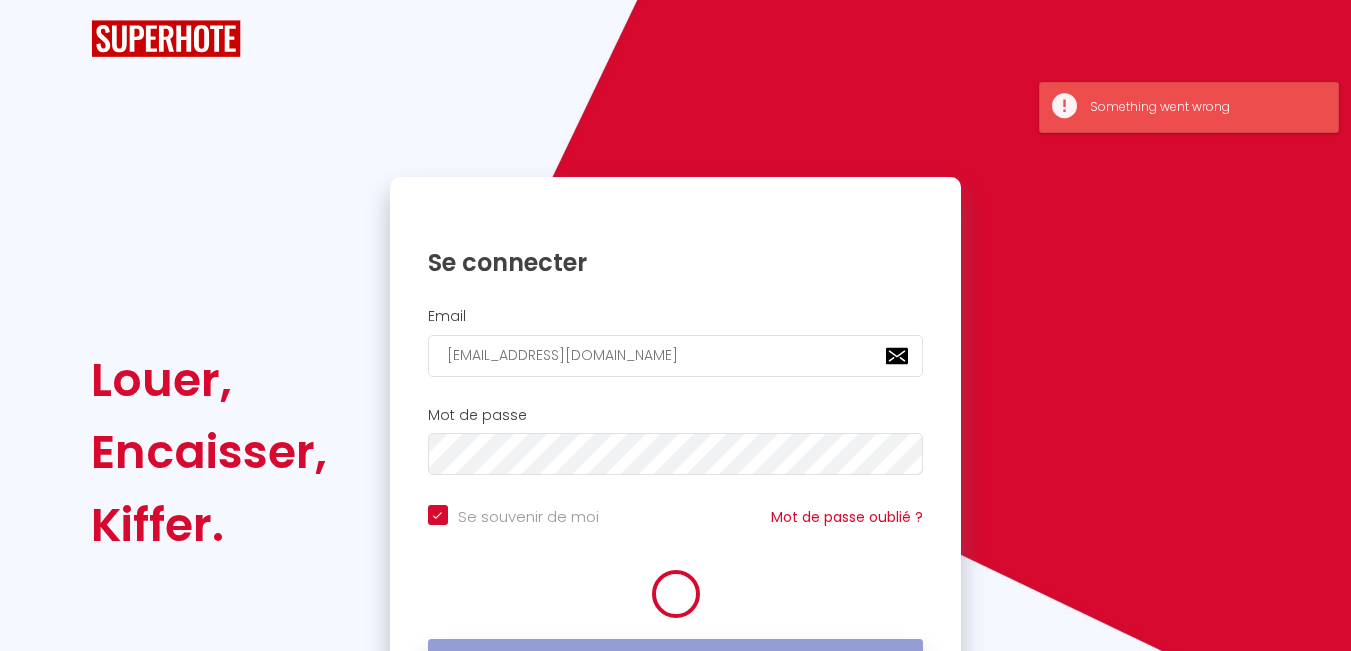 scroll, scrollTop: 100, scrollLeft: 0, axis: vertical 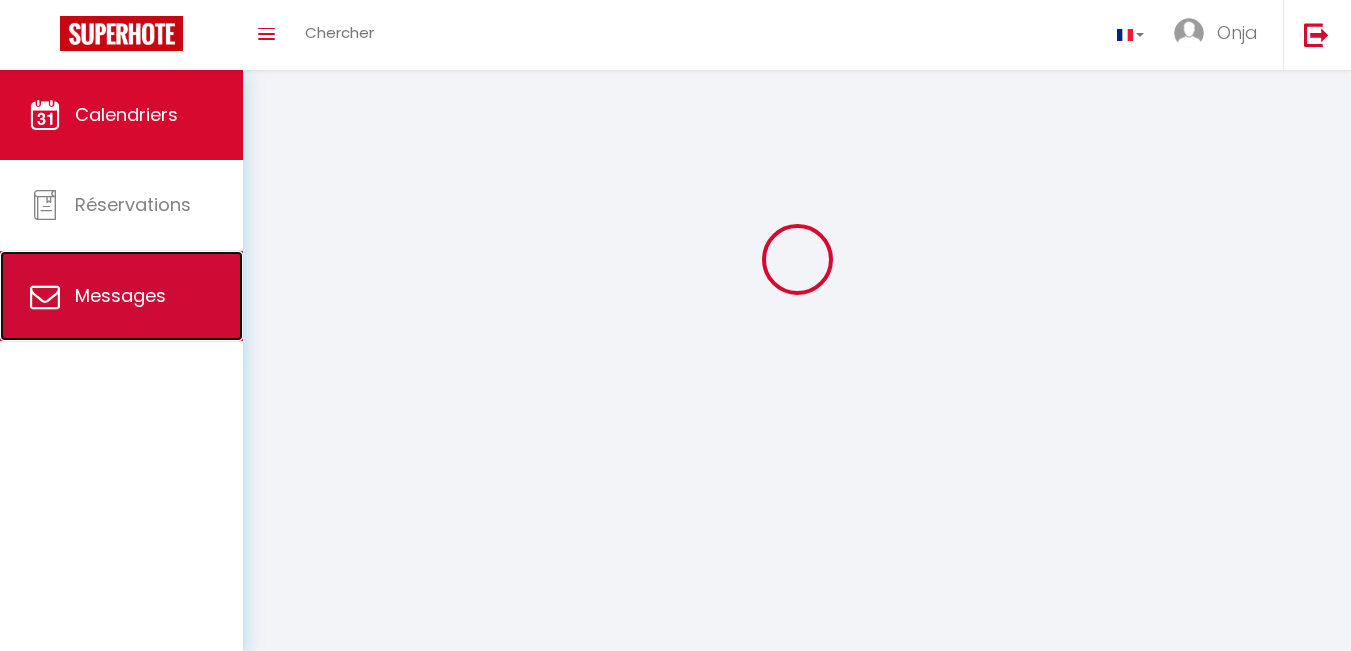 click on "Messages" at bounding box center (120, 295) 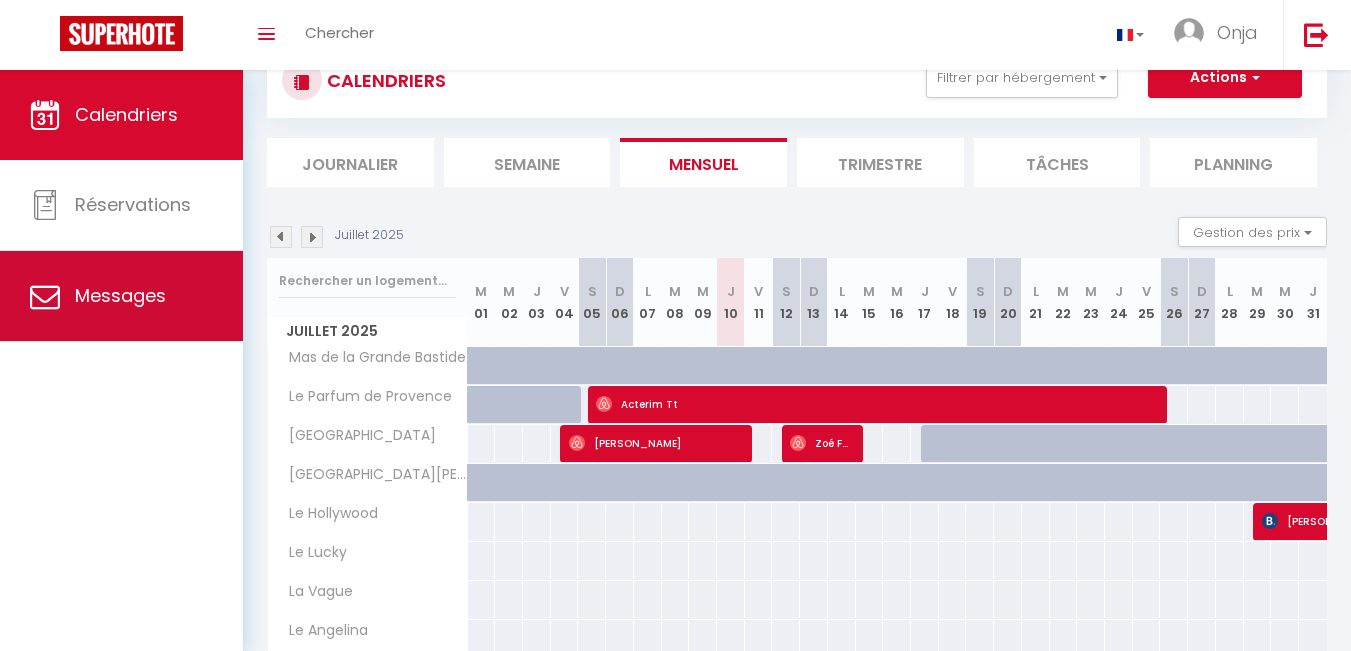select on "message" 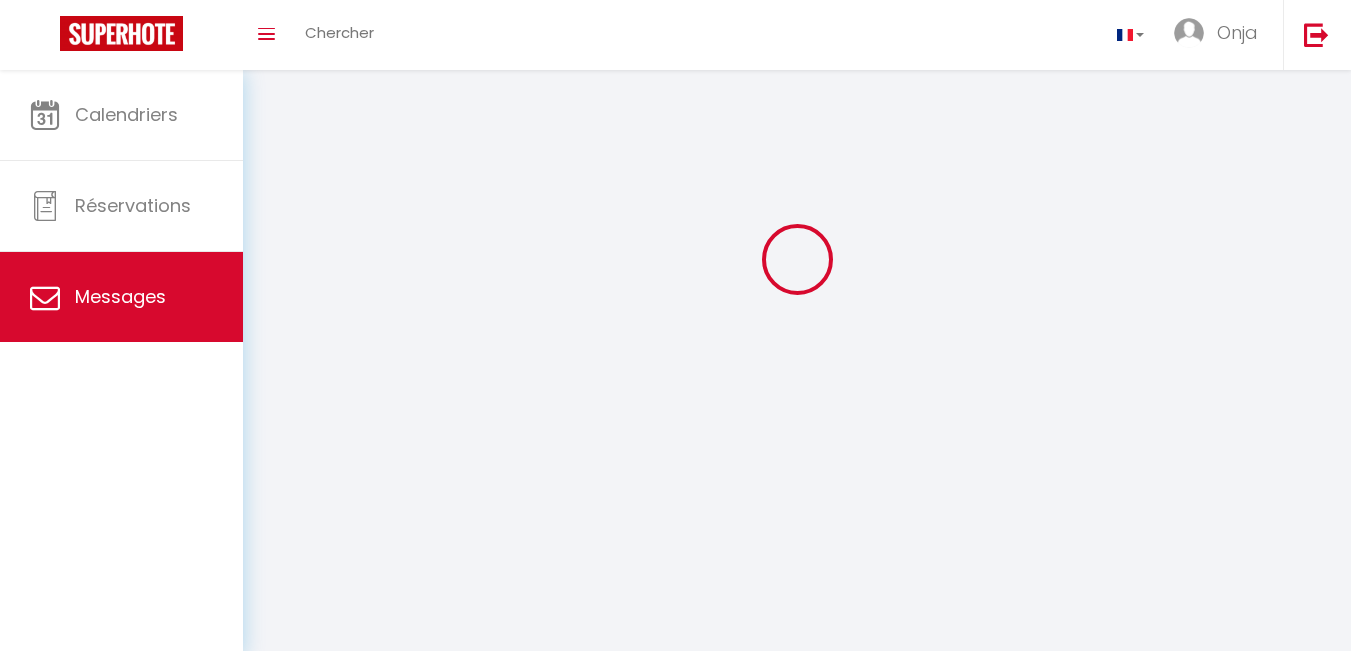 scroll, scrollTop: 0, scrollLeft: 0, axis: both 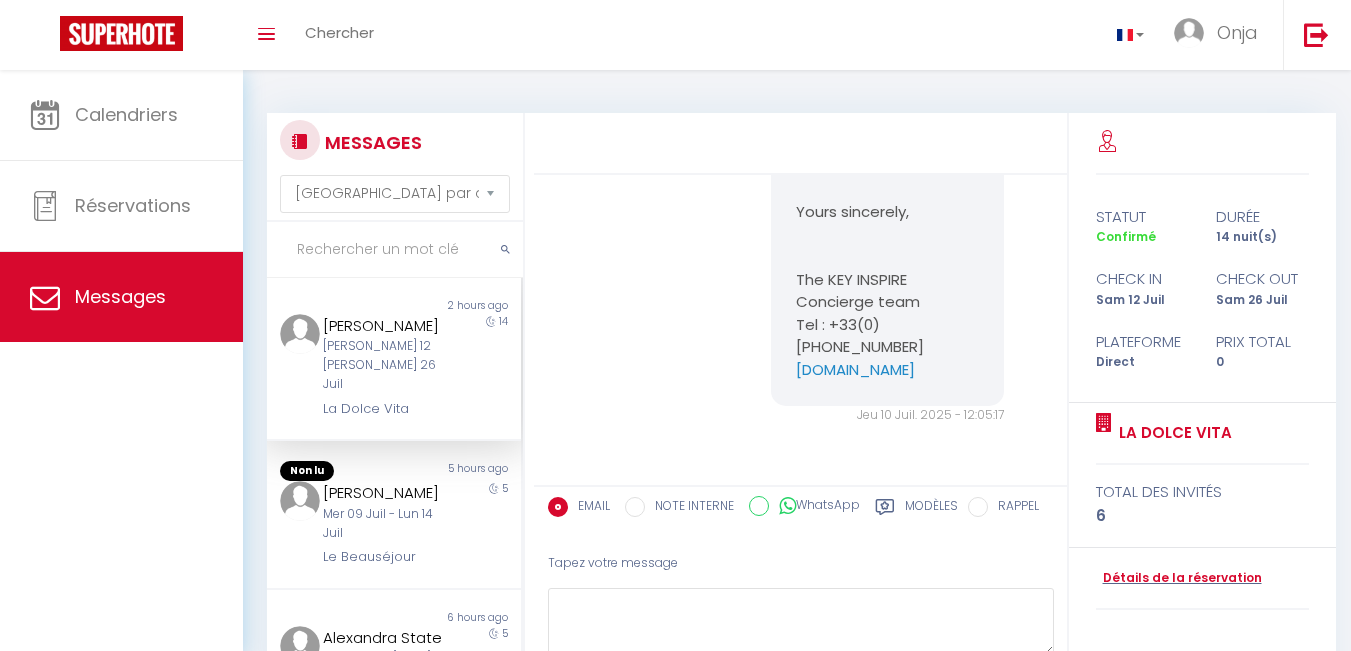 click on "[PERSON_NAME] 12 [PERSON_NAME] 26 Juil" at bounding box center (384, 365) 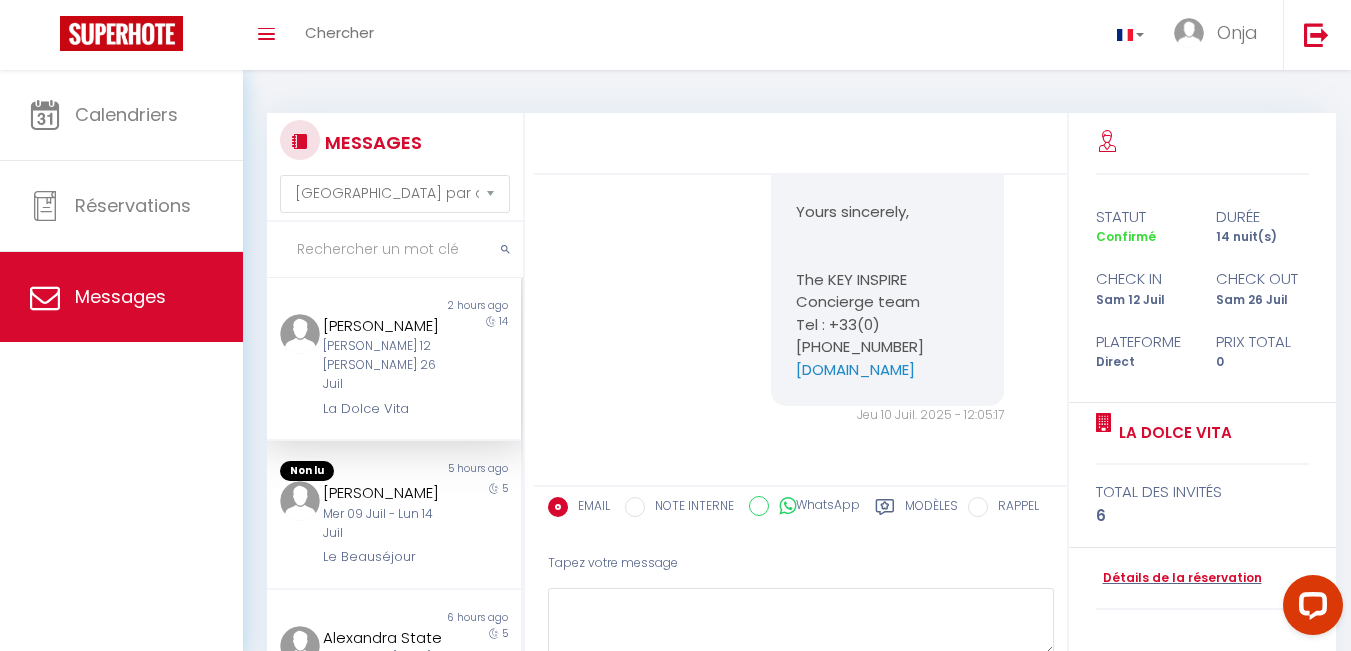 scroll, scrollTop: 0, scrollLeft: 0, axis: both 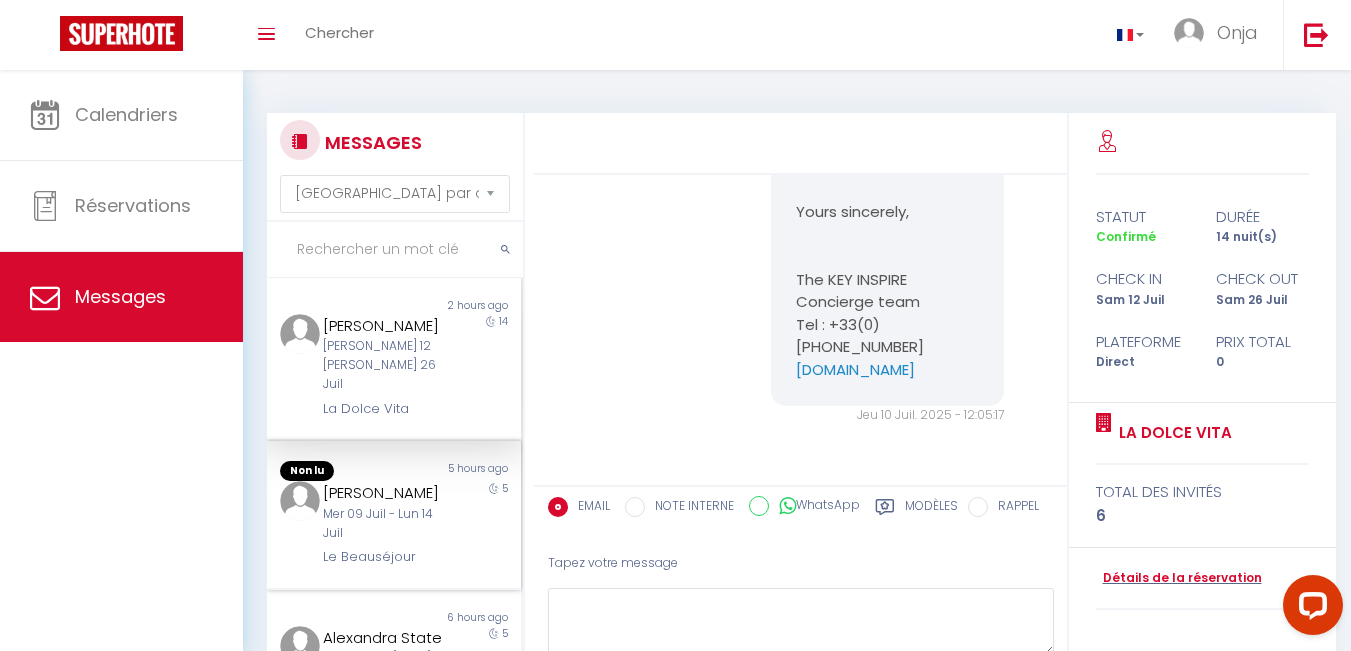 click on "Non lu
5 hours ago
[PERSON_NAME]   Mer 09 Juil - Lun 14 Juil   Le Beauséjour     5" at bounding box center (394, 515) 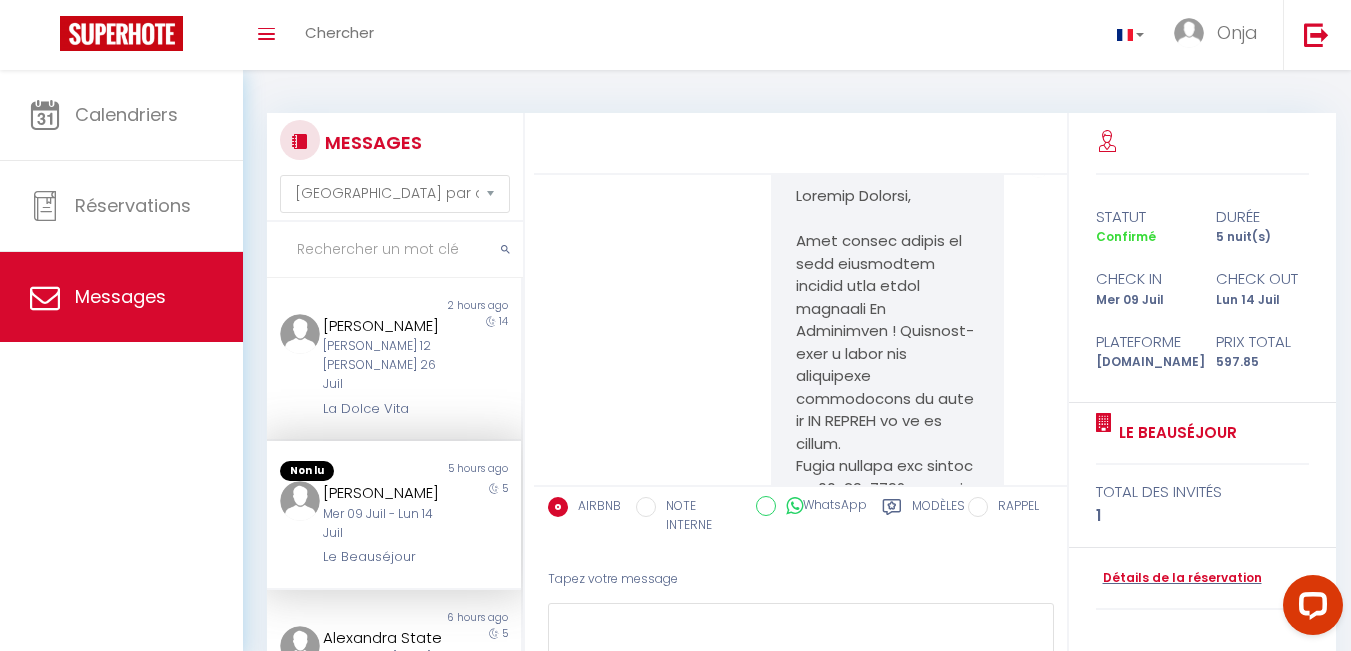 scroll, scrollTop: 19755, scrollLeft: 0, axis: vertical 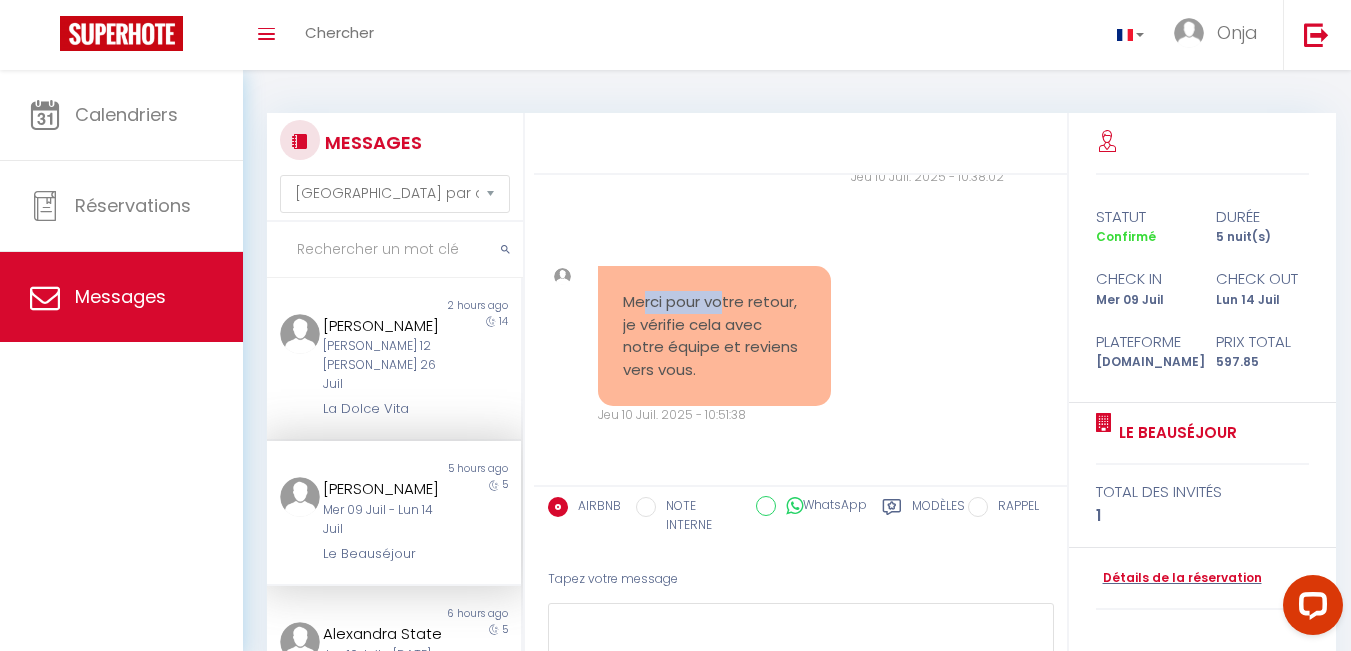 drag, startPoint x: 646, startPoint y: 307, endPoint x: 743, endPoint y: 312, distance: 97.128784 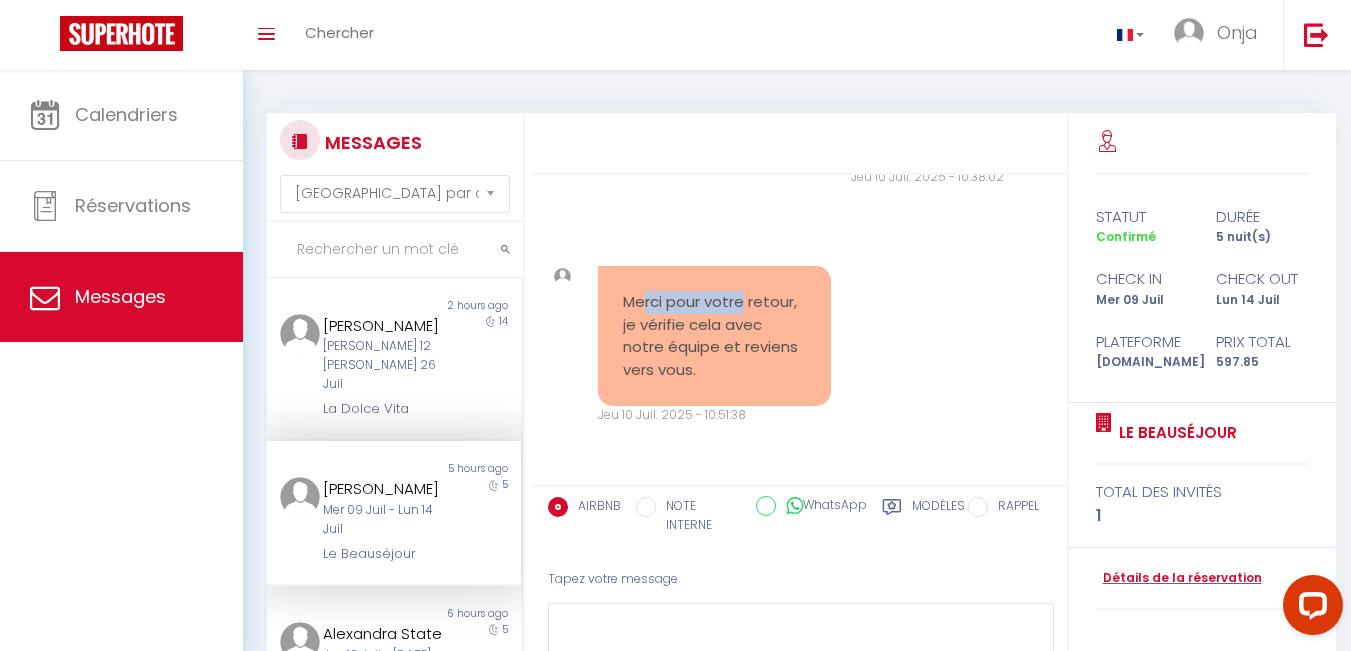 click on "Merci pour votre retour, je vérifie cela avec notre équipe et reviens vers vous." at bounding box center [714, 336] 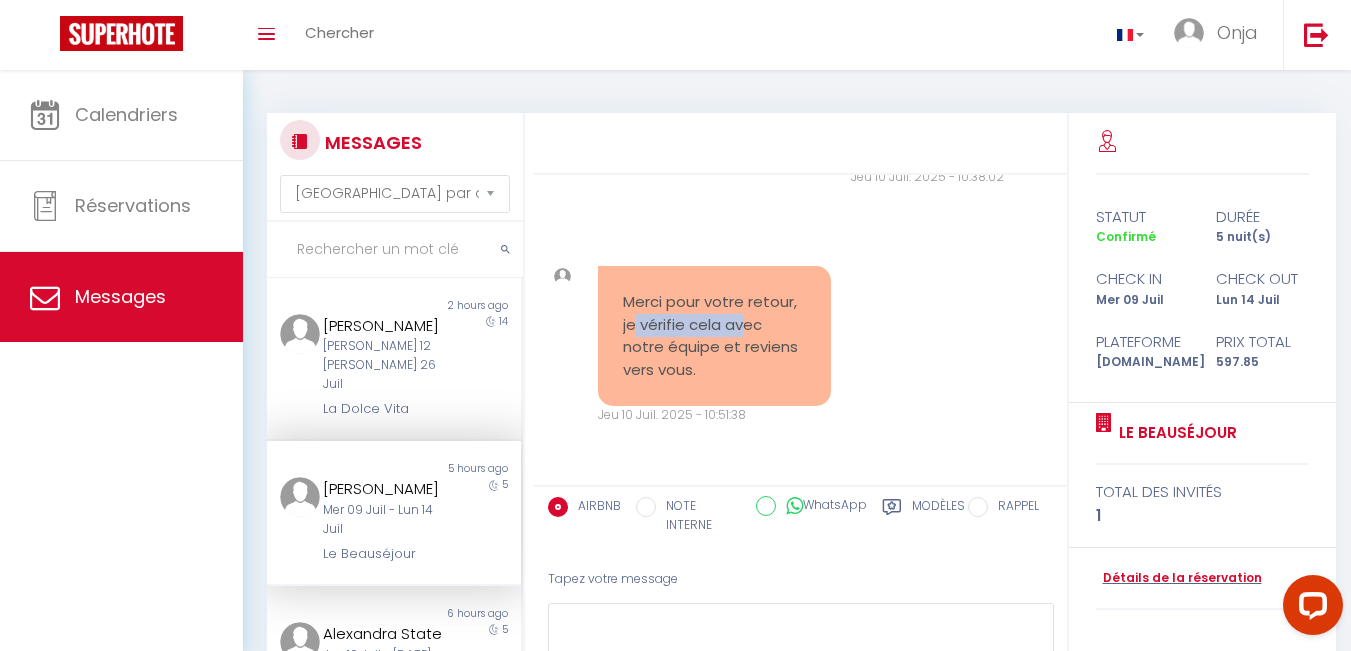 drag, startPoint x: 632, startPoint y: 321, endPoint x: 738, endPoint y: 327, distance: 106.16968 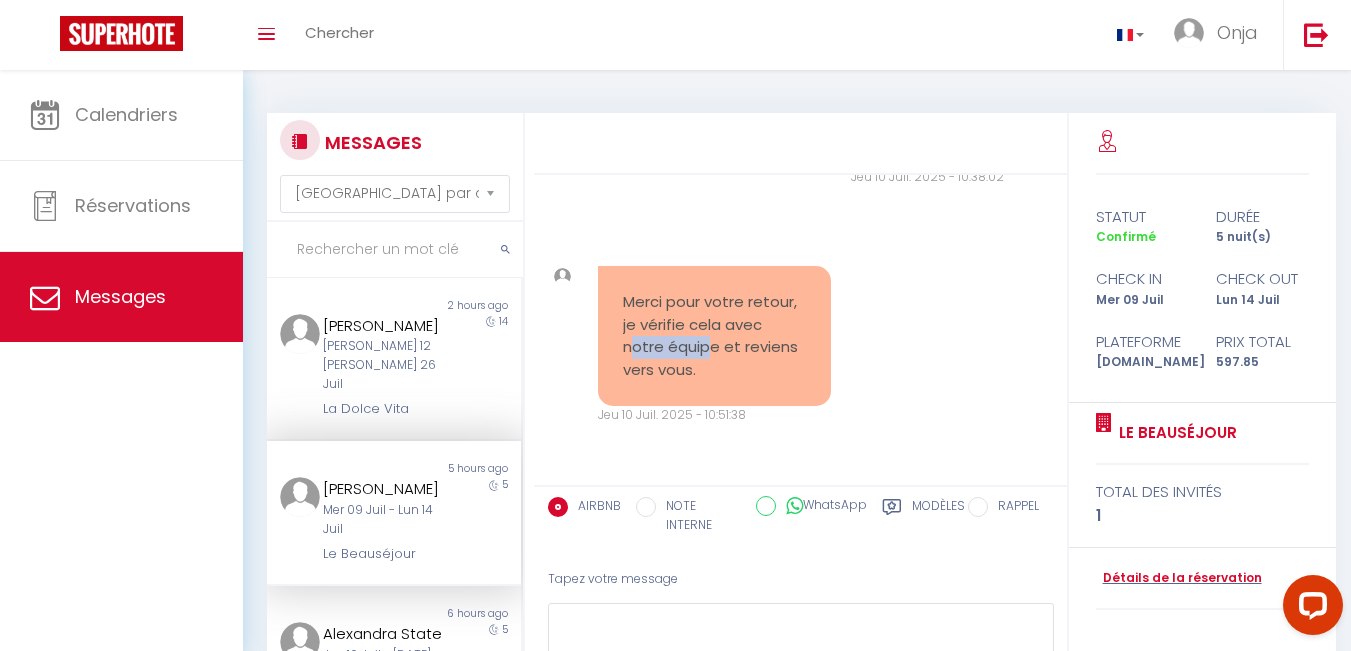drag, startPoint x: 630, startPoint y: 350, endPoint x: 706, endPoint y: 353, distance: 76.05919 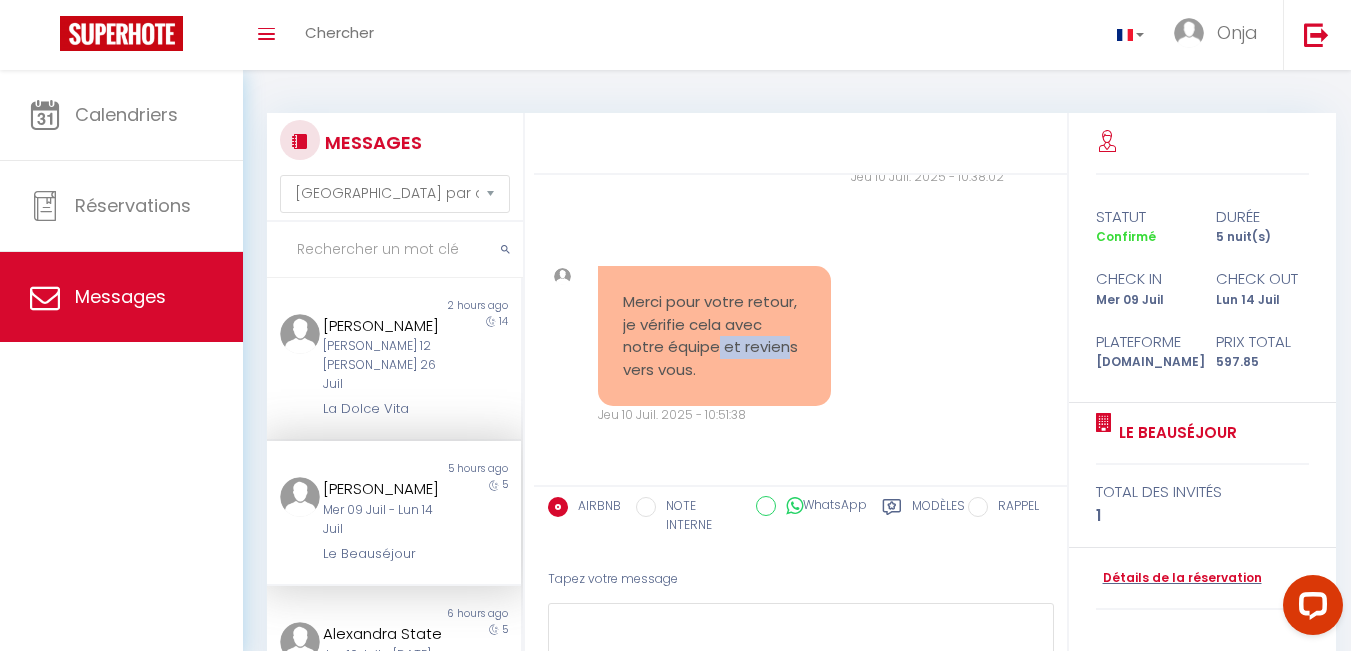drag, startPoint x: 717, startPoint y: 345, endPoint x: 789, endPoint y: 345, distance: 72 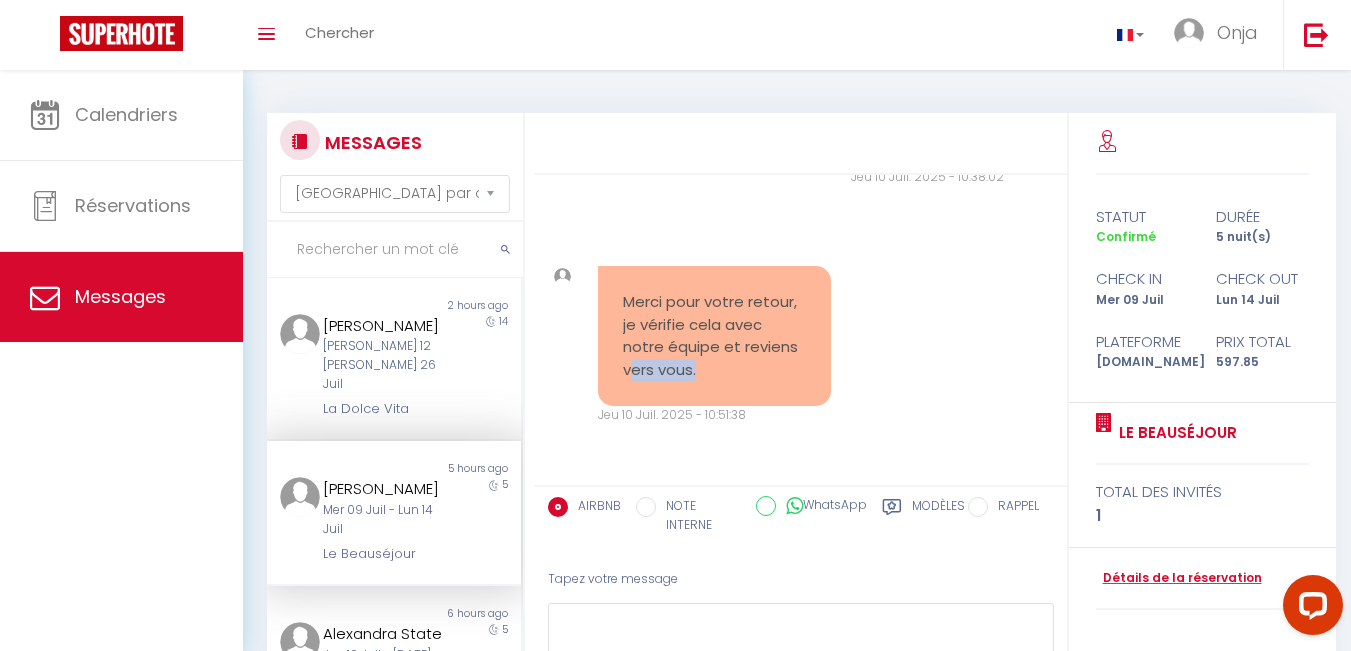 drag, startPoint x: 626, startPoint y: 365, endPoint x: 697, endPoint y: 362, distance: 71.063354 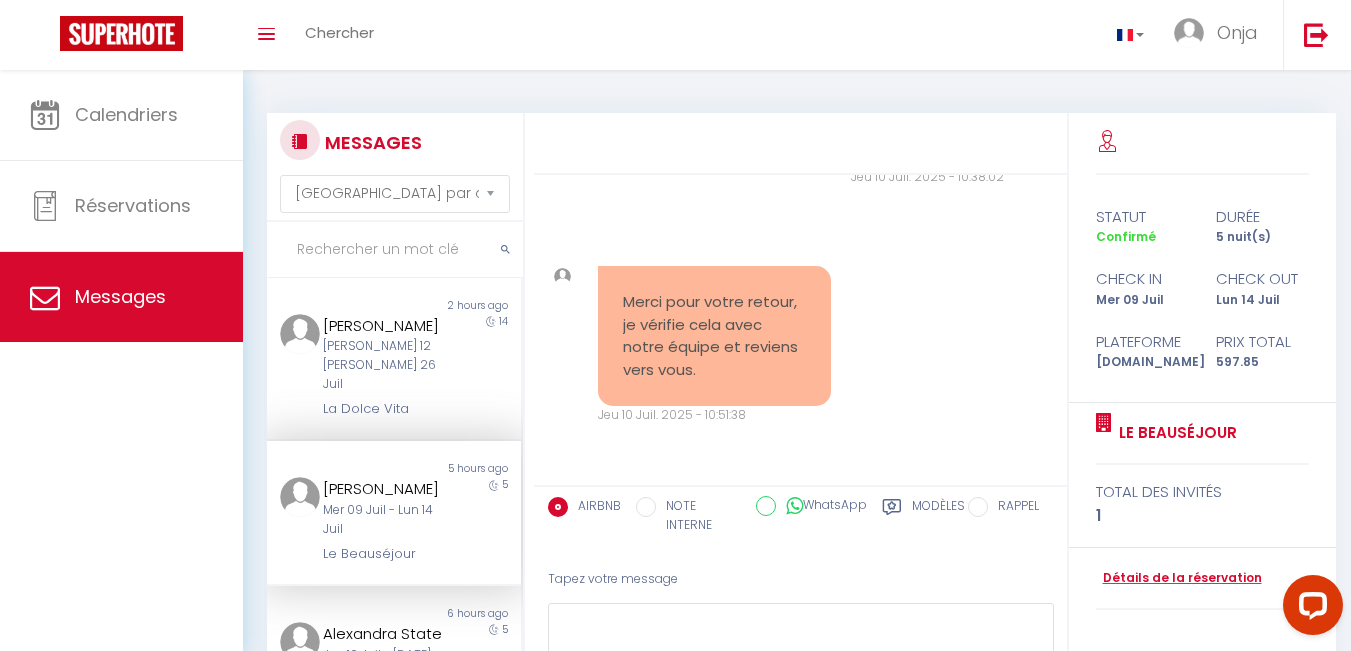 scroll, scrollTop: 19655, scrollLeft: 0, axis: vertical 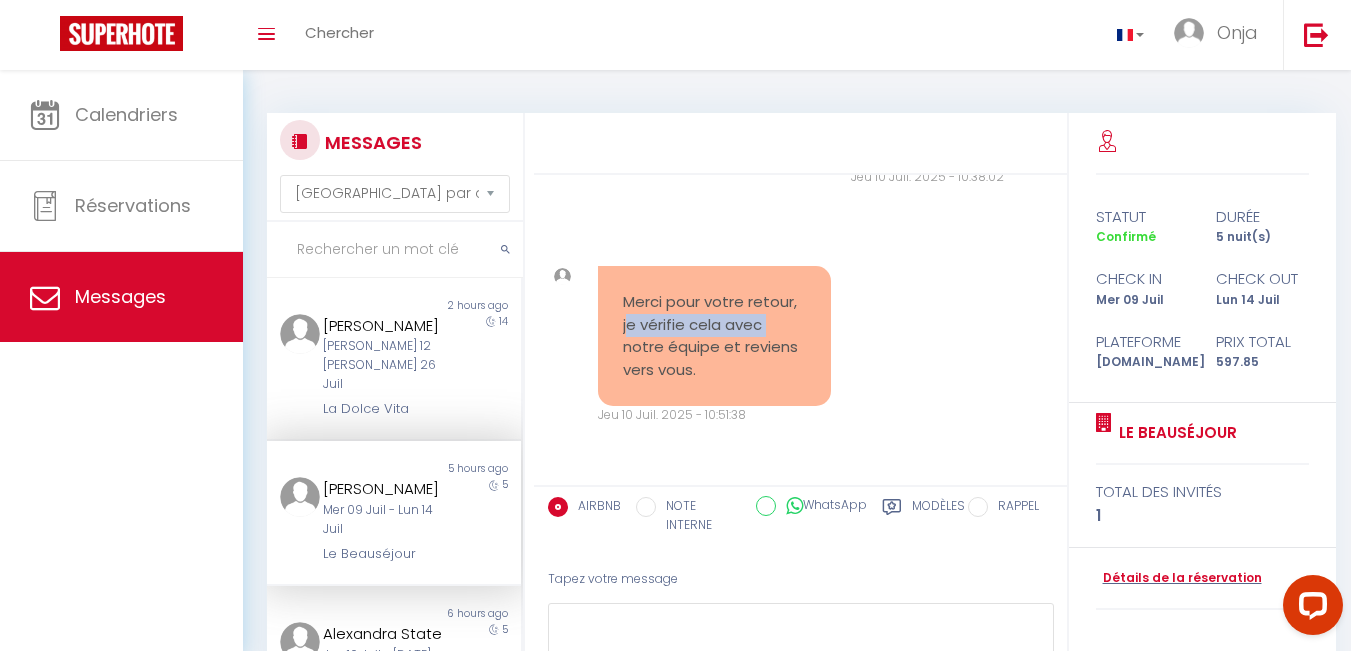 drag, startPoint x: 688, startPoint y: 326, endPoint x: 794, endPoint y: 326, distance: 106 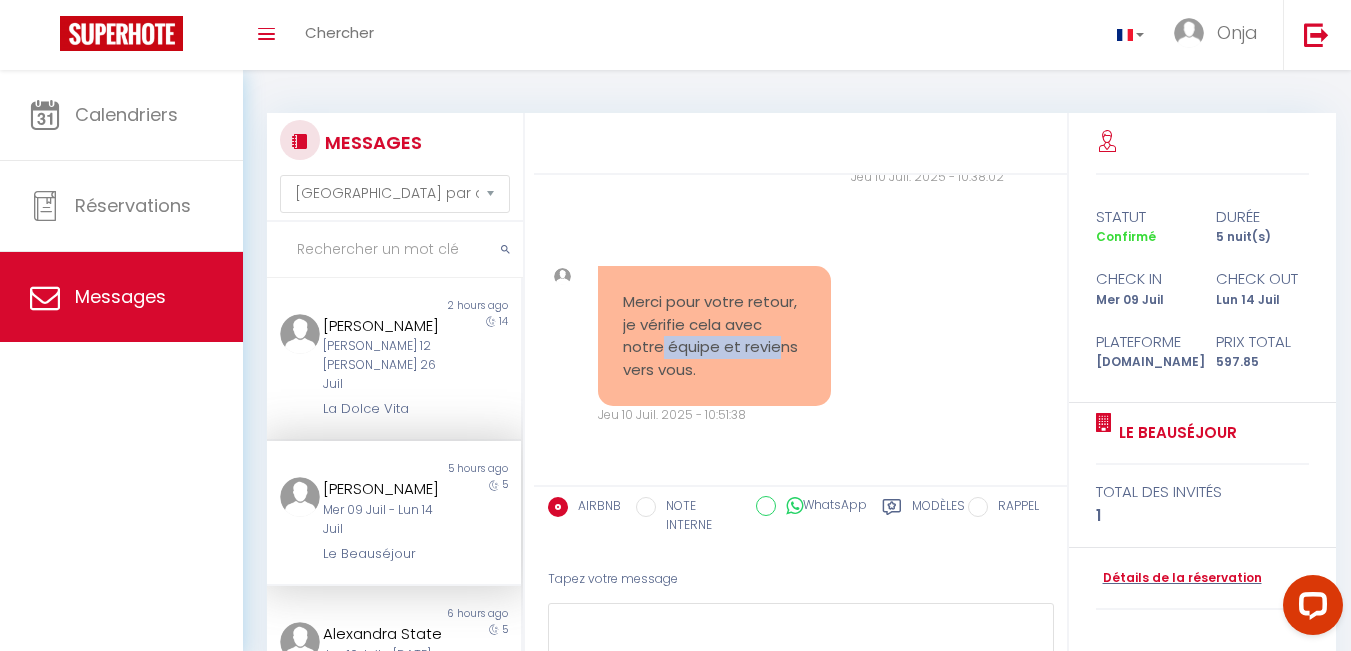 drag, startPoint x: 660, startPoint y: 349, endPoint x: 774, endPoint y: 349, distance: 114 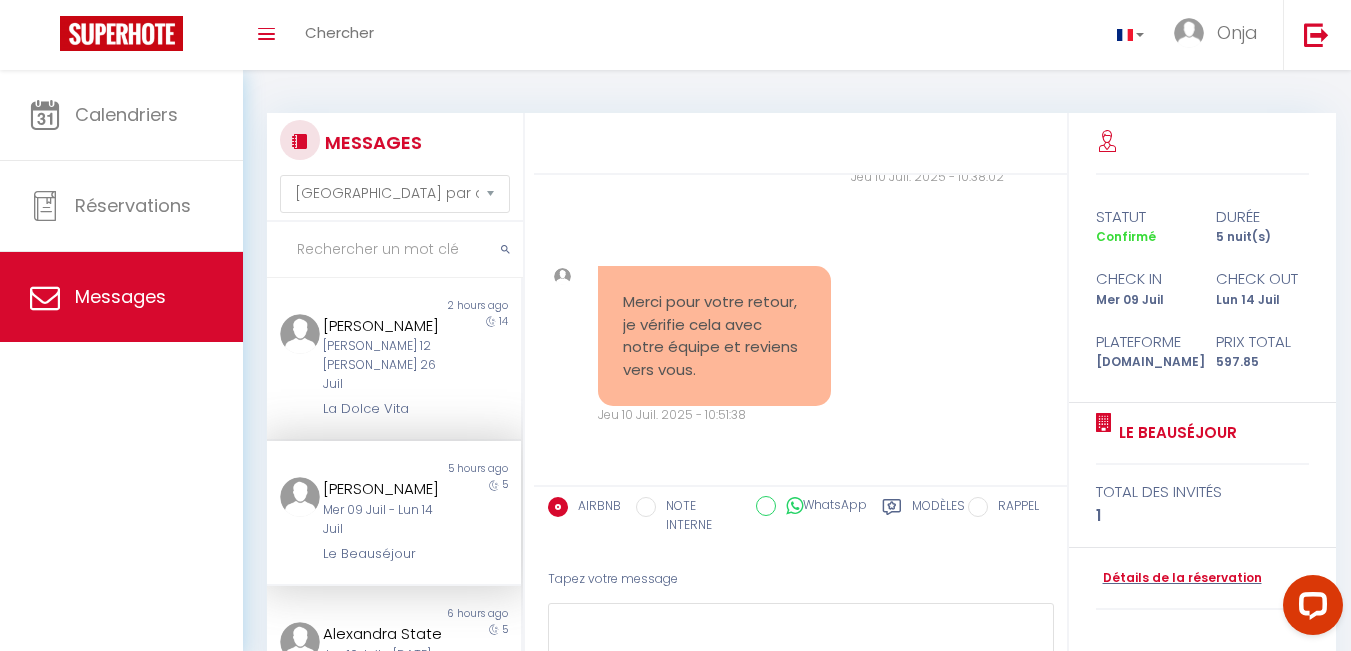 scroll, scrollTop: 19355, scrollLeft: 0, axis: vertical 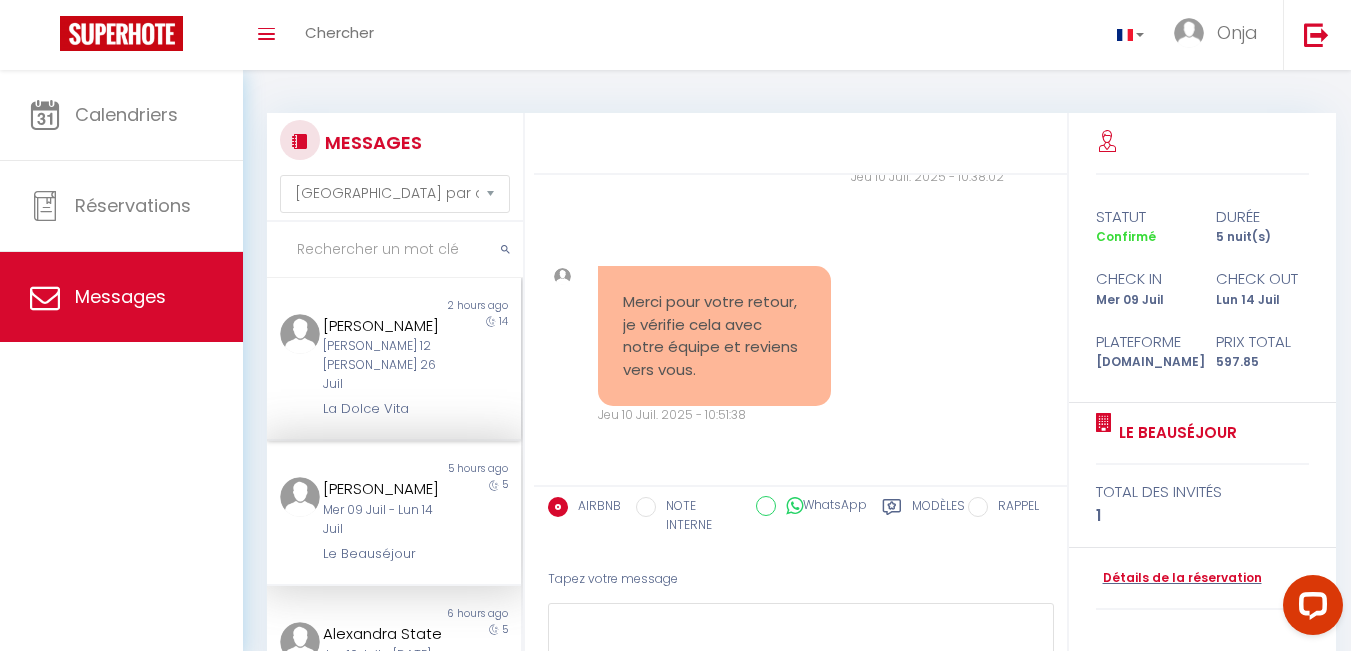 click on "[PERSON_NAME] 12 [PERSON_NAME] 26 Juil" at bounding box center [384, 365] 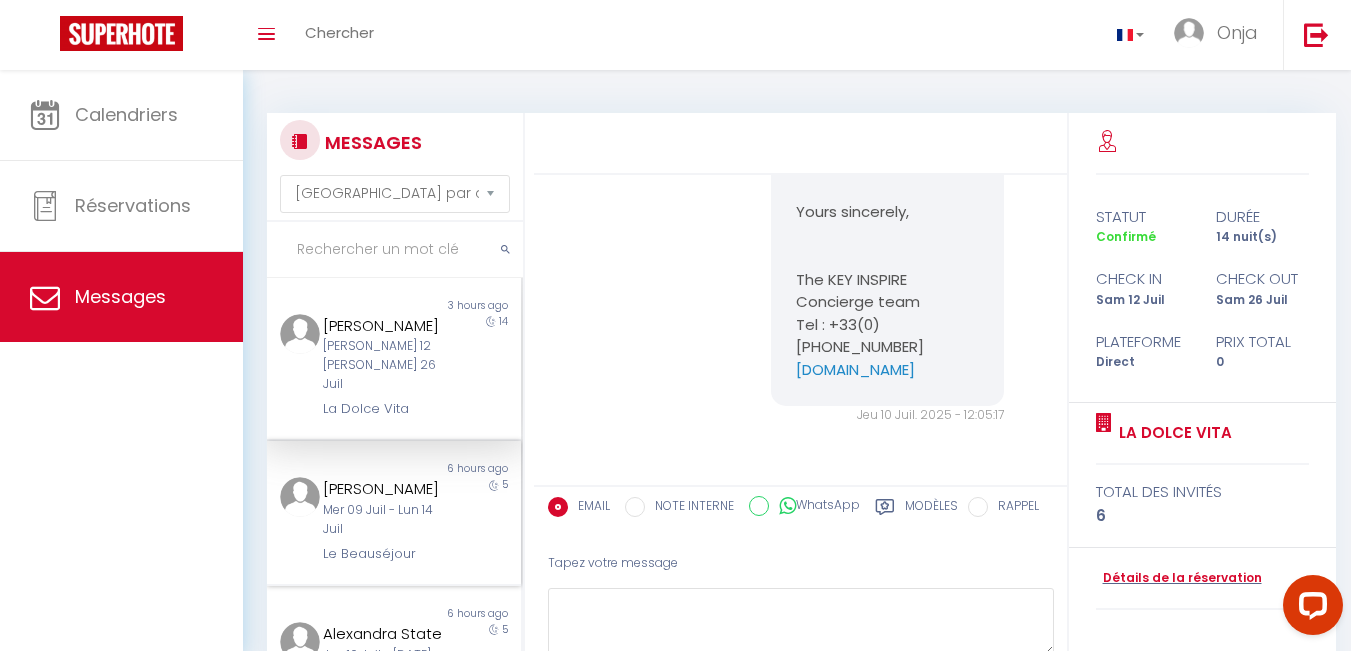 click on "6 hours ago" at bounding box center [457, 469] 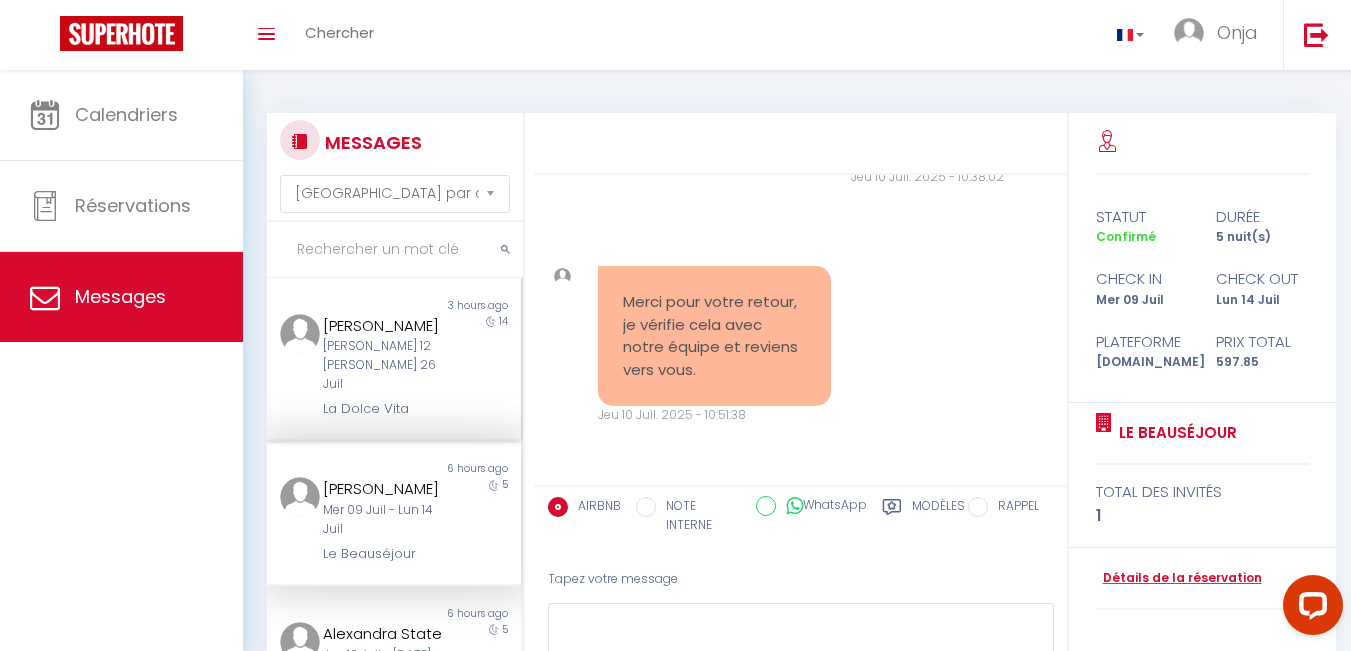 scroll, scrollTop: 19755, scrollLeft: 0, axis: vertical 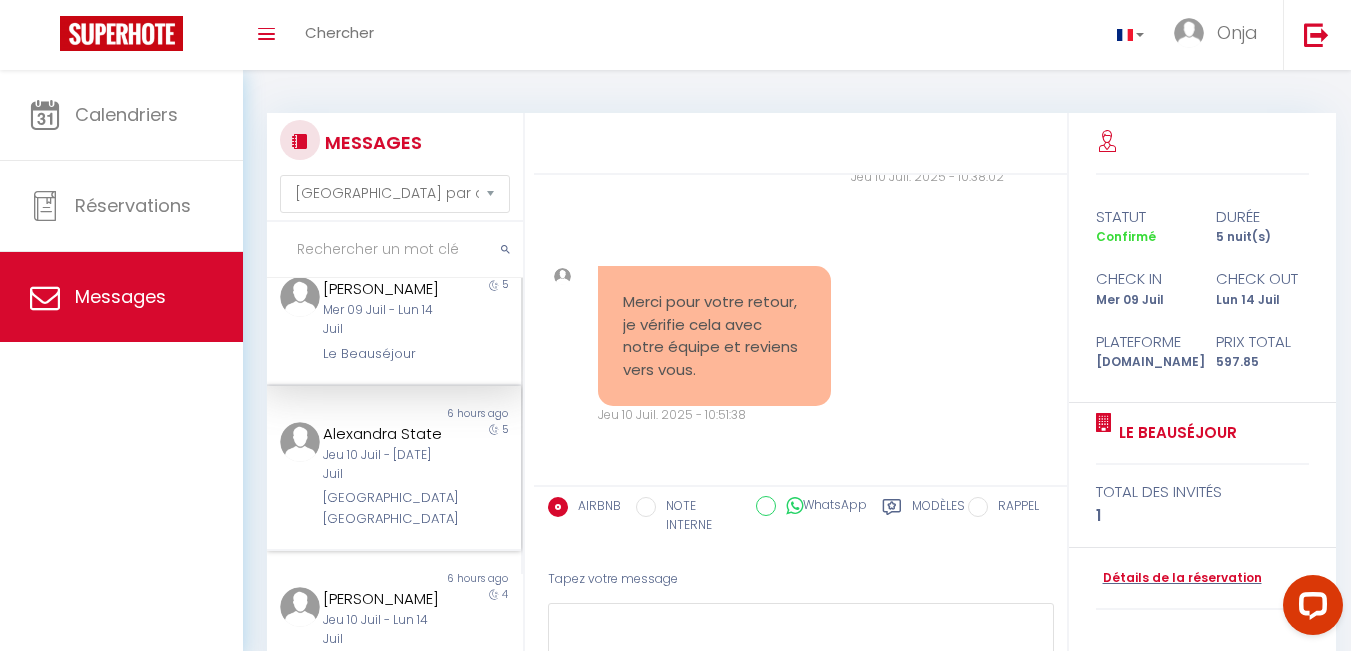 click on "Jeu 10 Juil - [DATE] Juil" at bounding box center [384, 465] 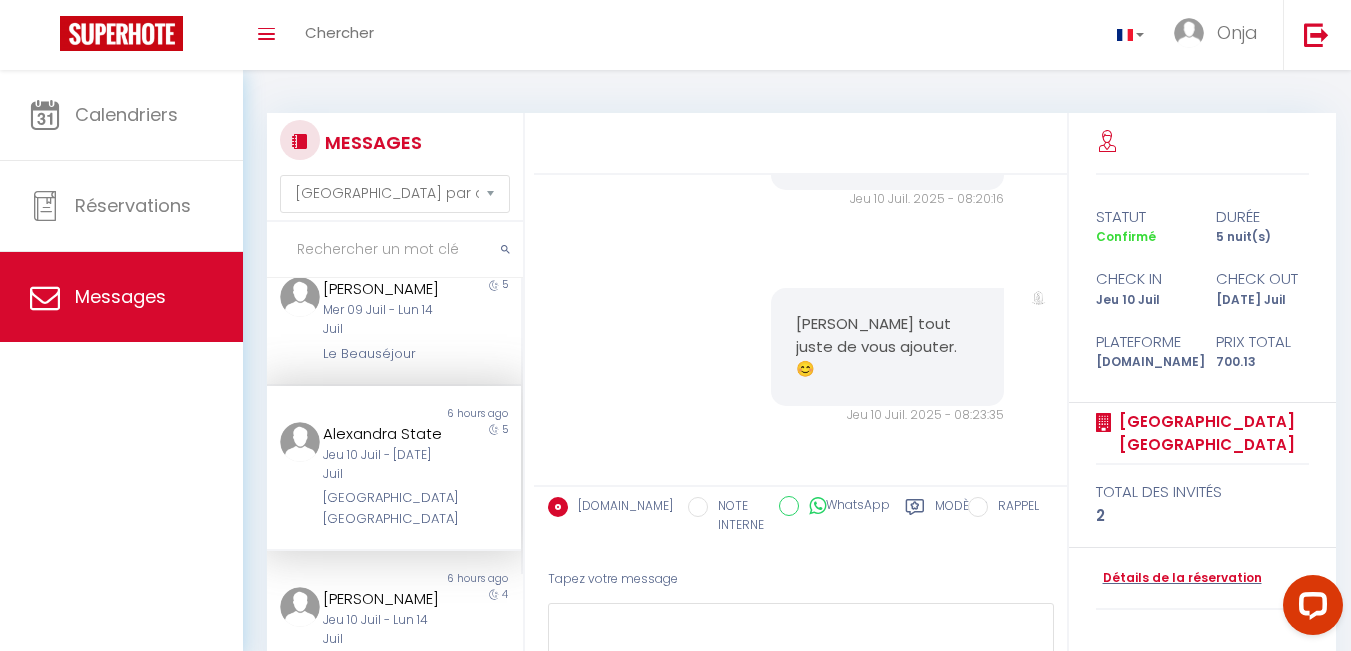 scroll, scrollTop: 7001, scrollLeft: 0, axis: vertical 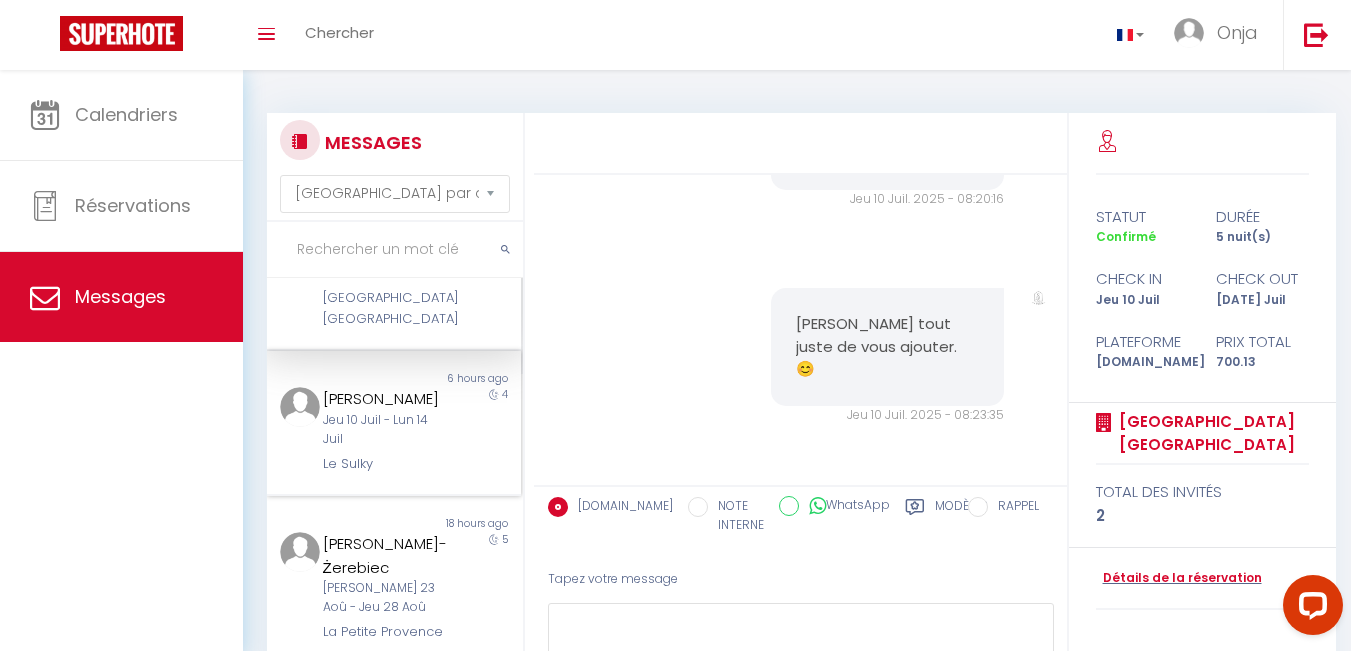 click on "Jeu 10 Juil - Lun 14 Juil" at bounding box center [384, 430] 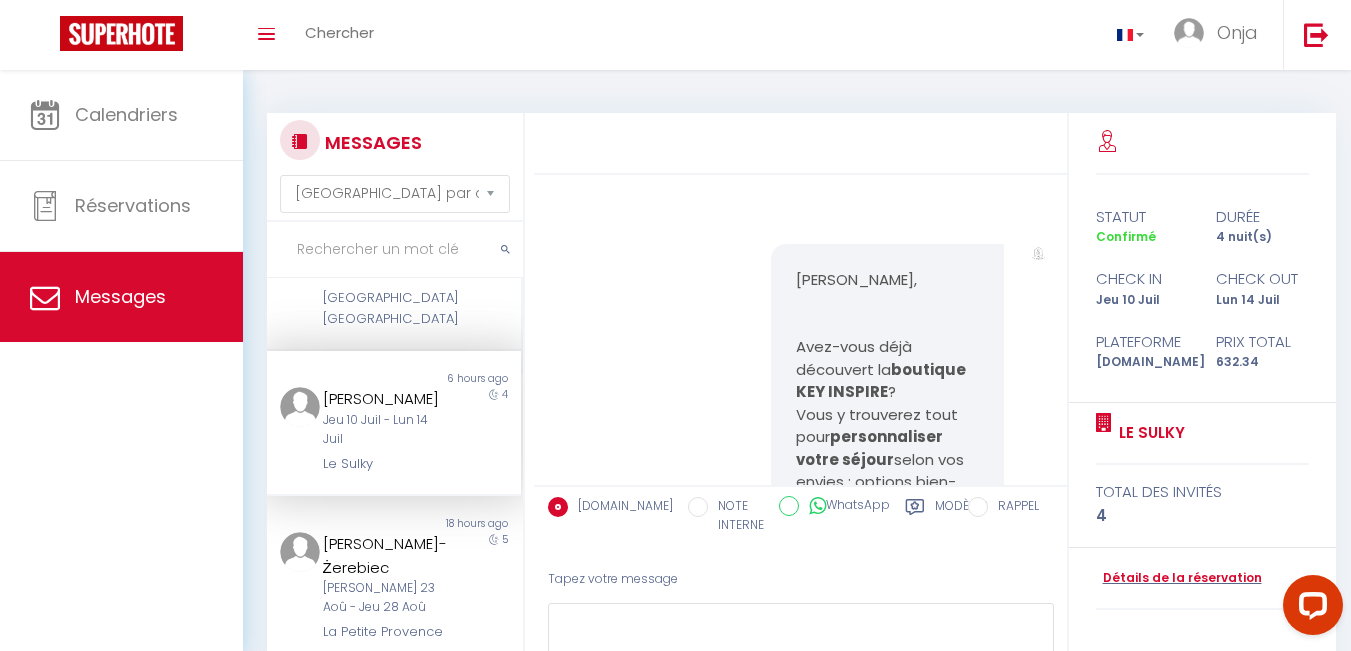 scroll, scrollTop: 8294, scrollLeft: 0, axis: vertical 